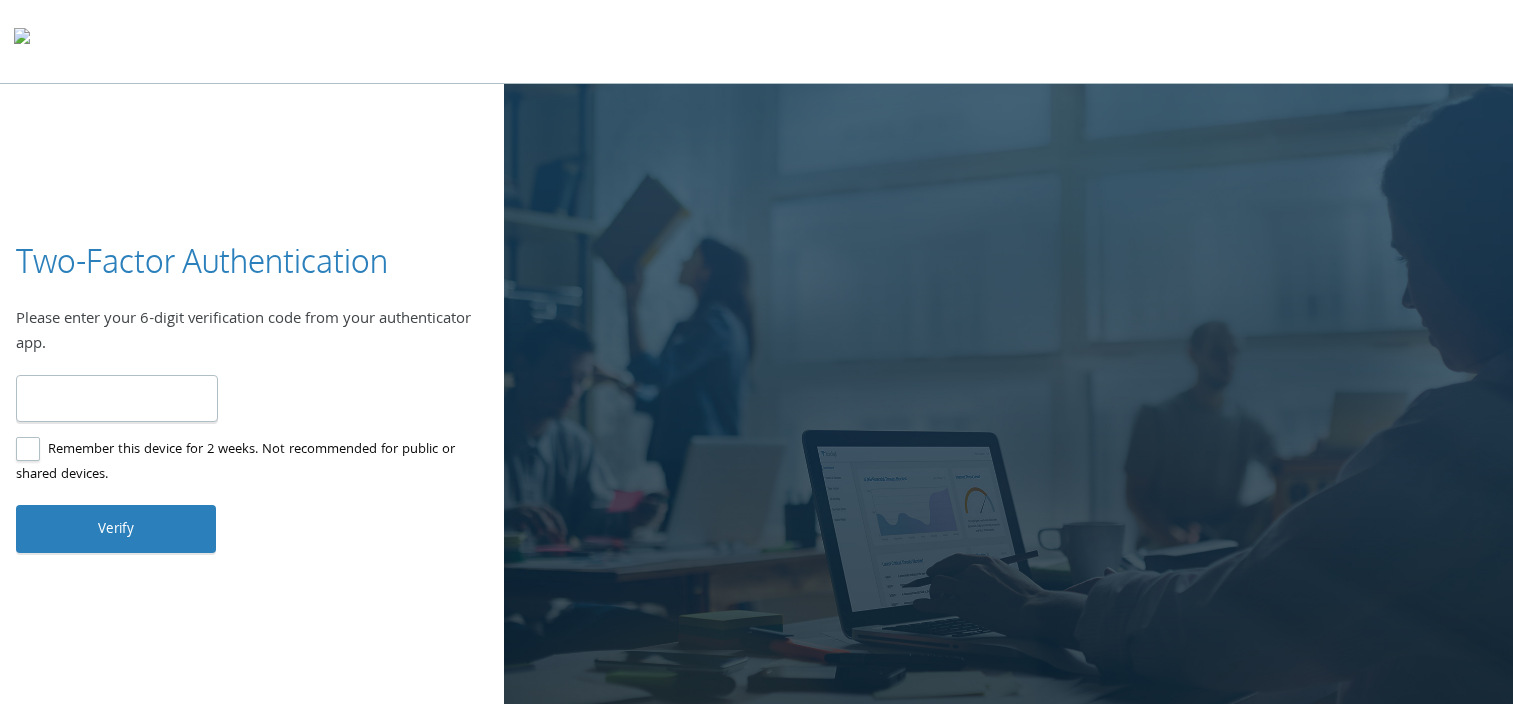 scroll, scrollTop: 0, scrollLeft: 0, axis: both 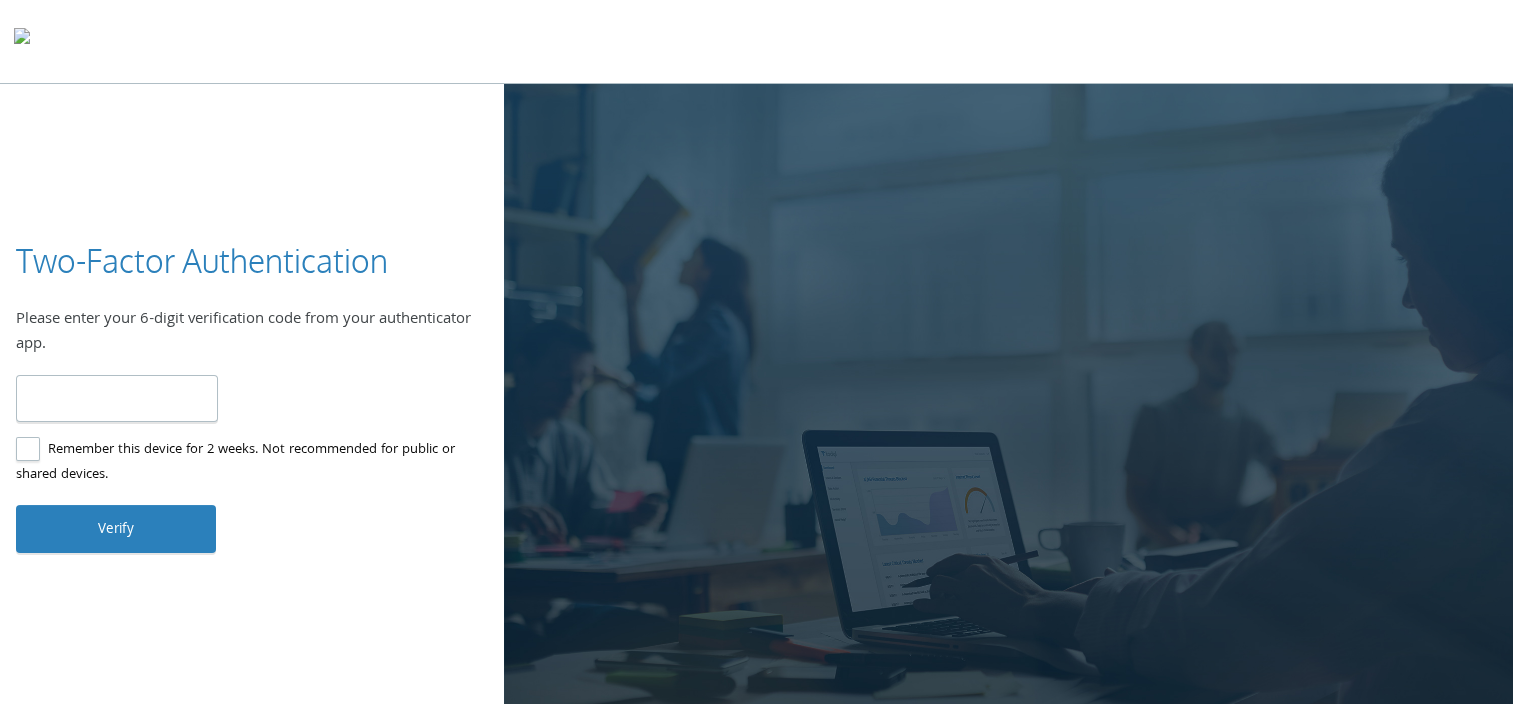 click at bounding box center [117, 398] 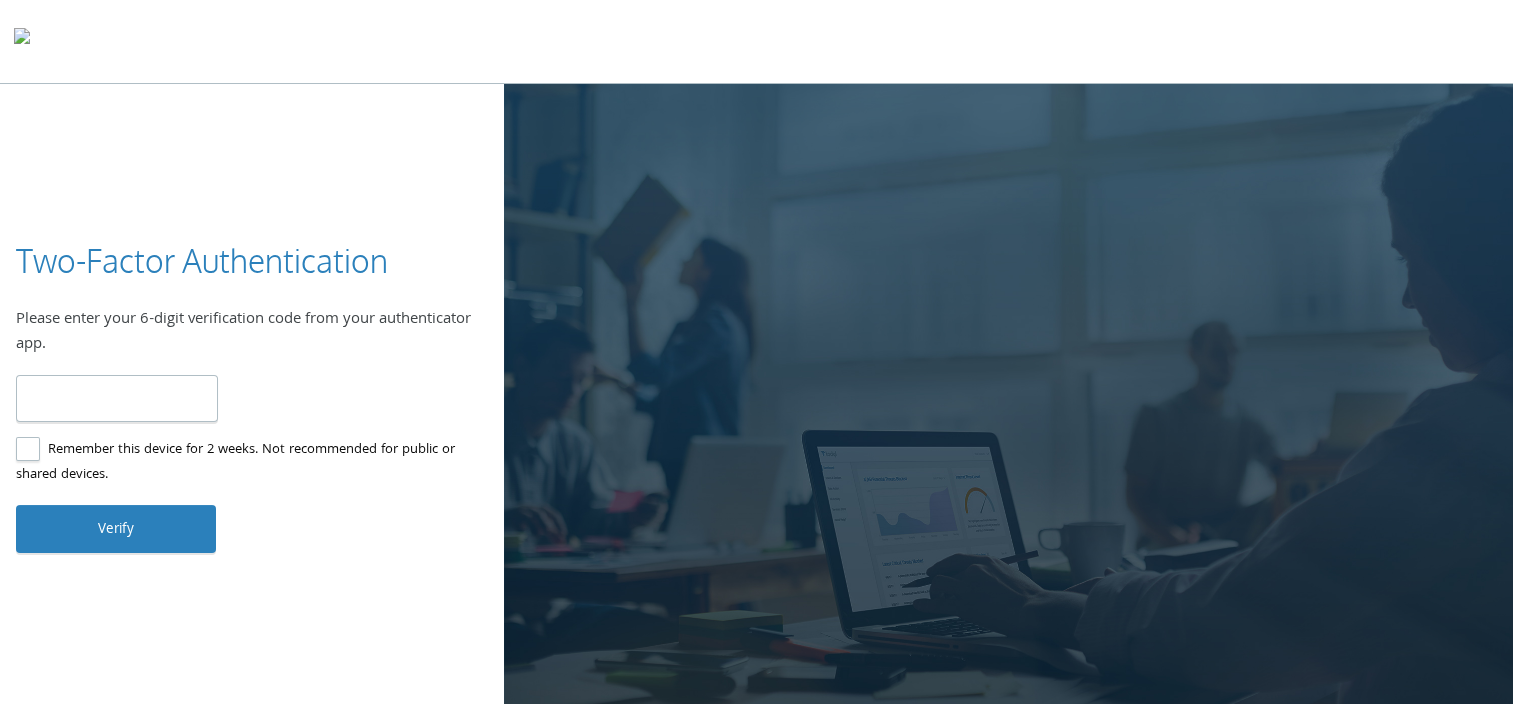 type on "******" 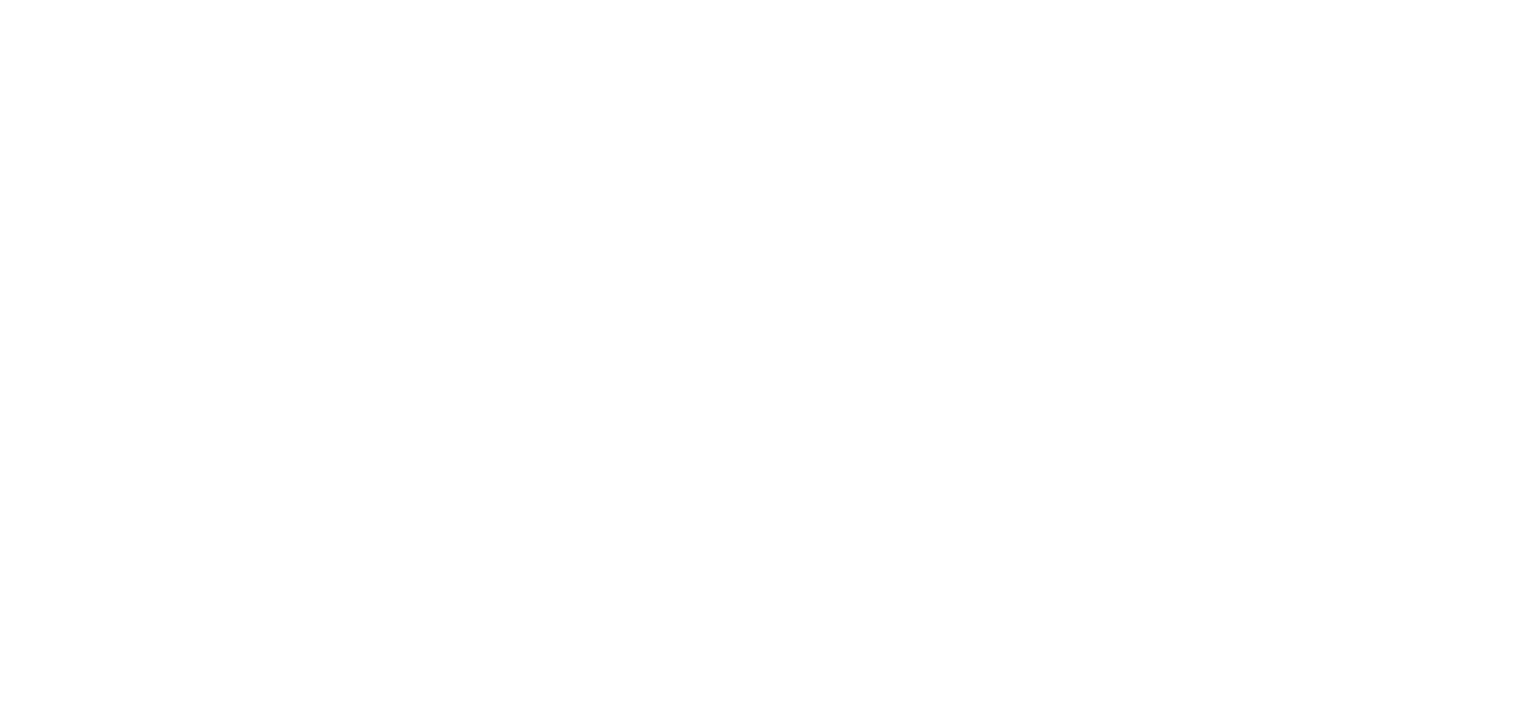 scroll, scrollTop: 0, scrollLeft: 0, axis: both 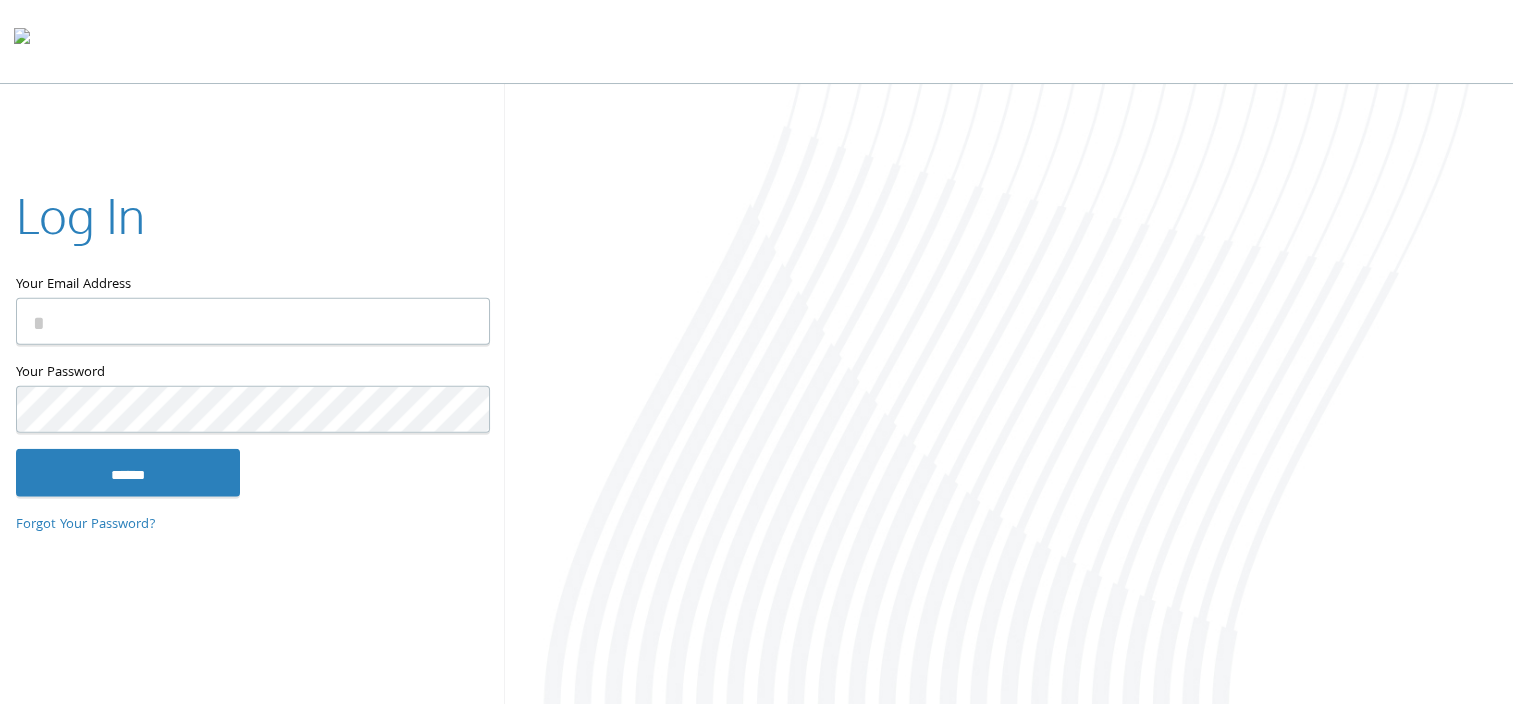 type on "**********" 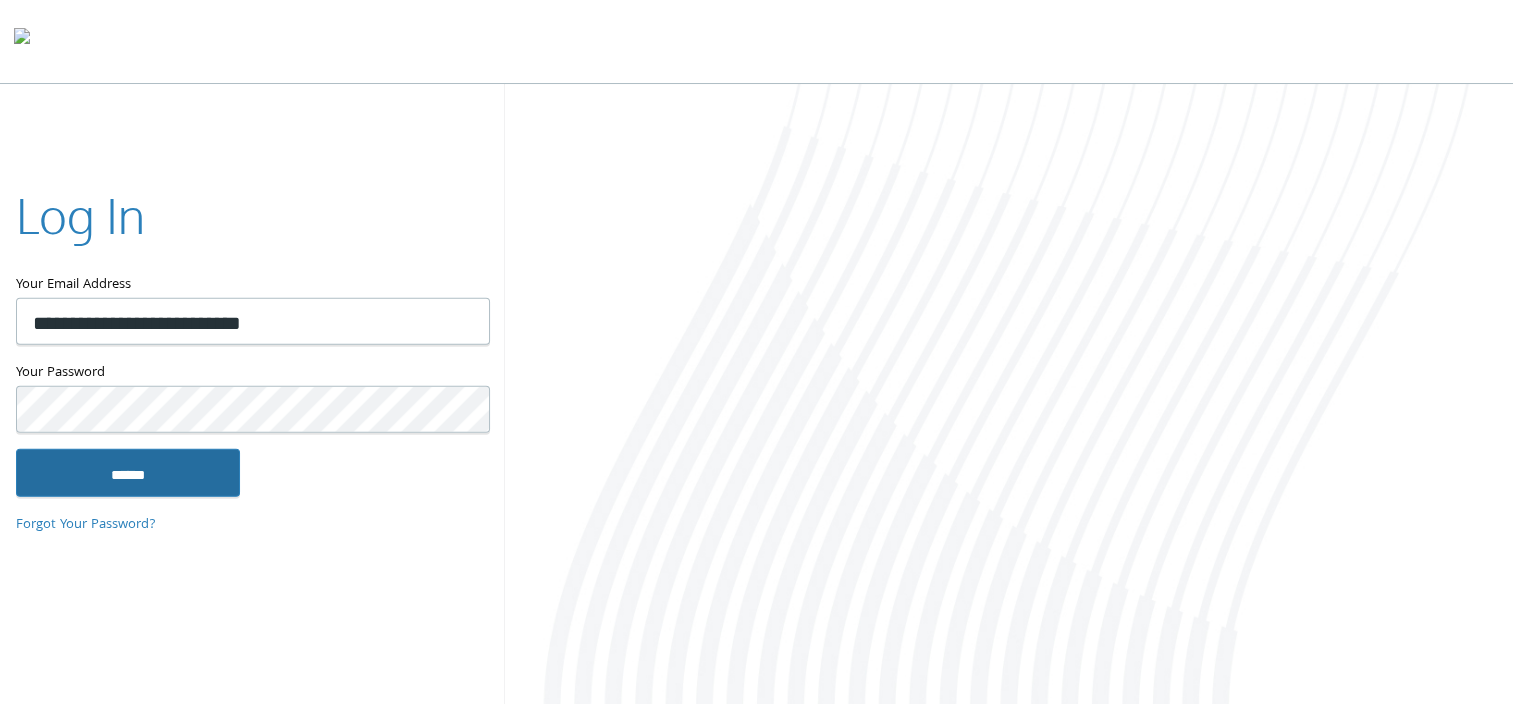 click on "******" at bounding box center [128, 472] 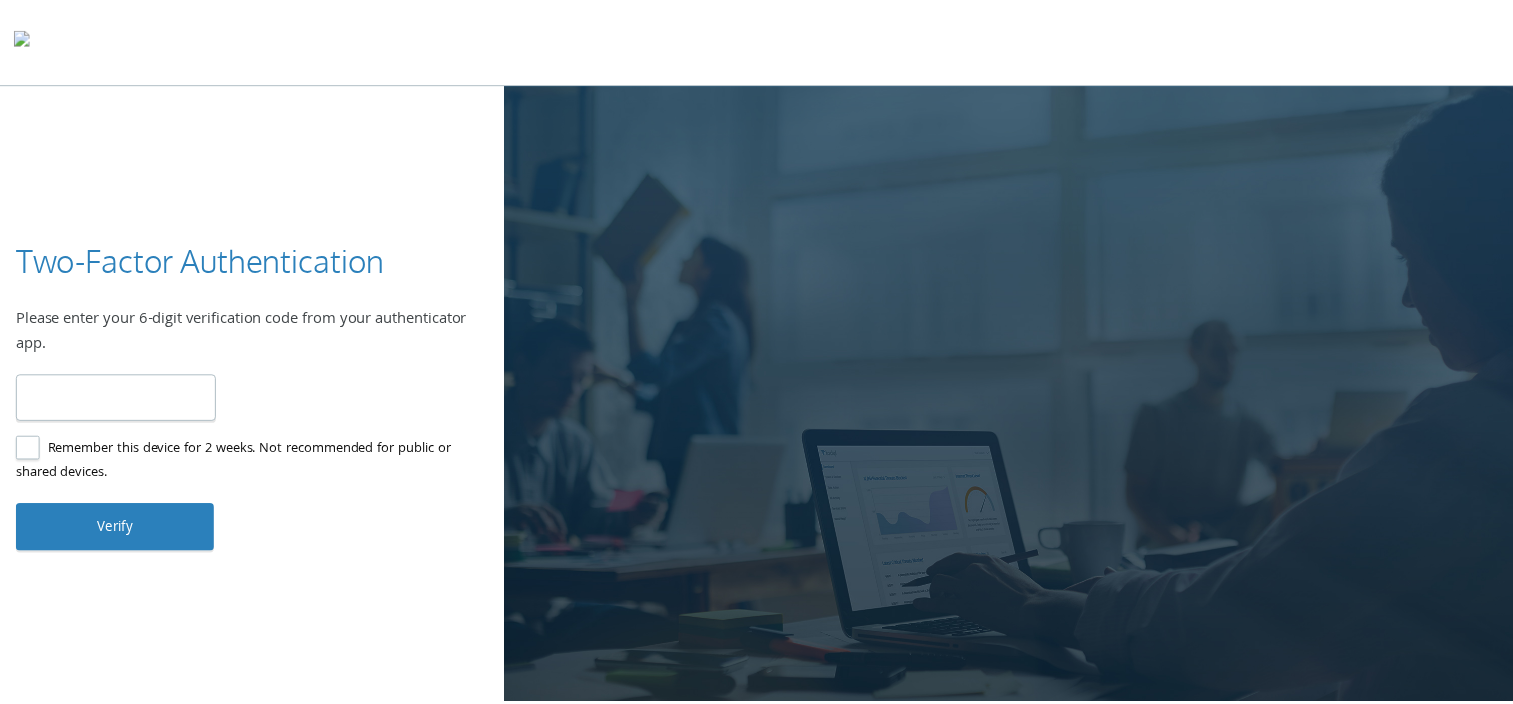 scroll, scrollTop: 0, scrollLeft: 0, axis: both 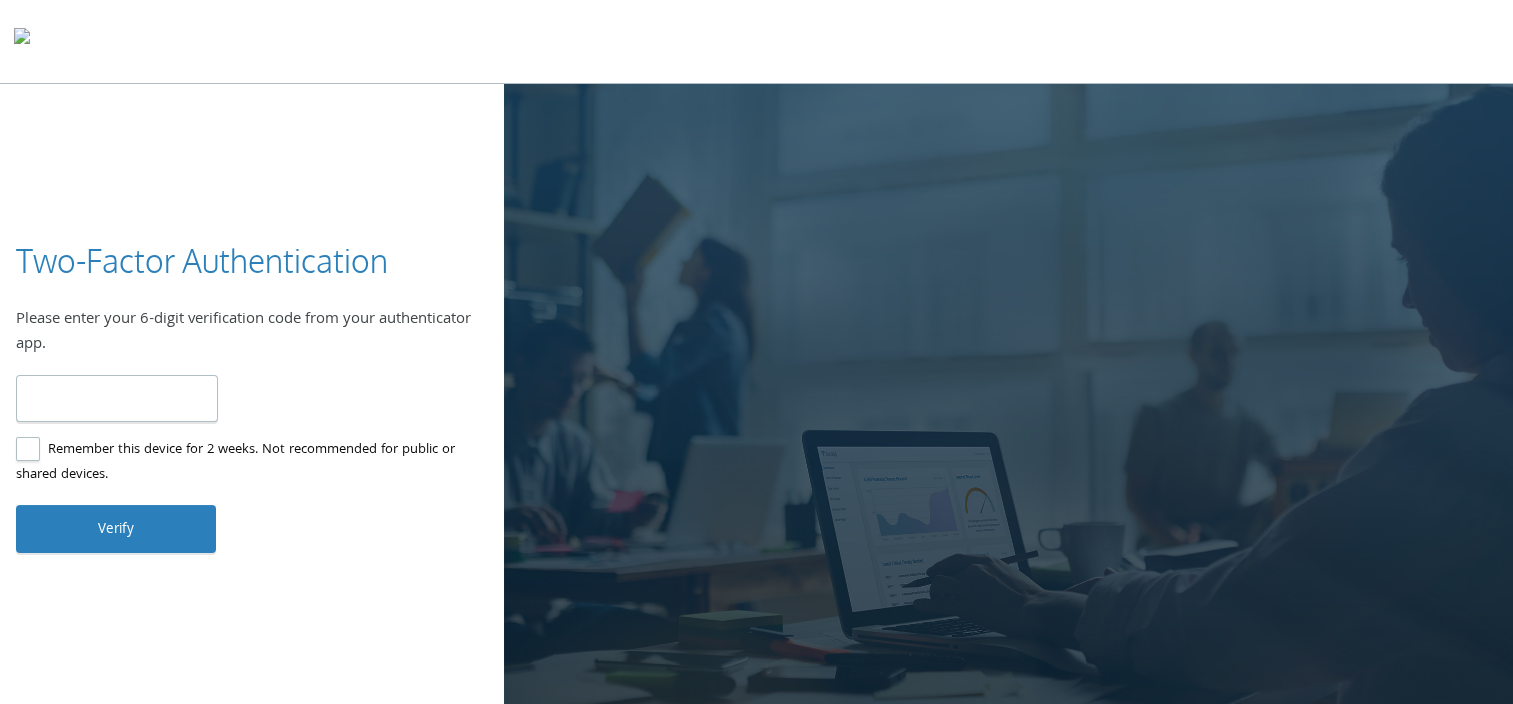 click at bounding box center [117, 398] 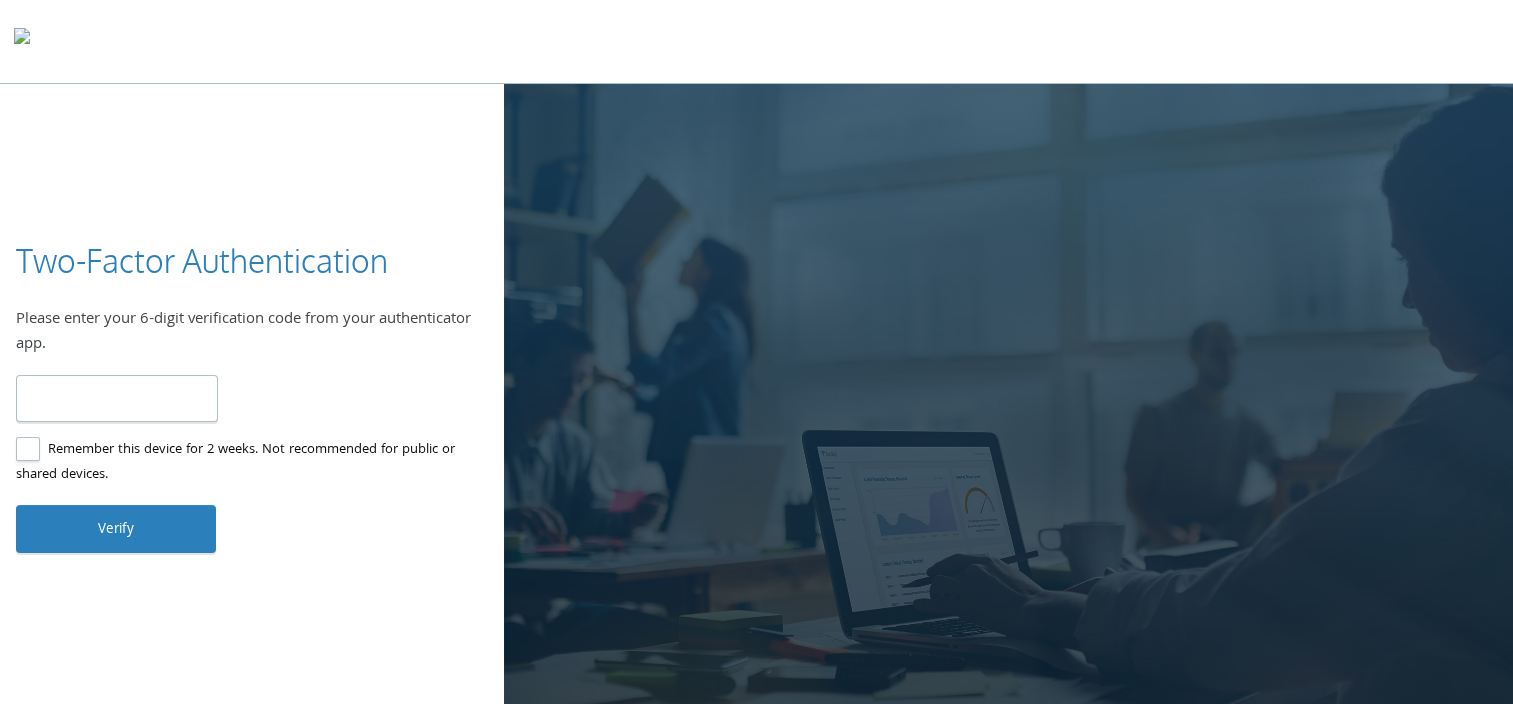 type on "******" 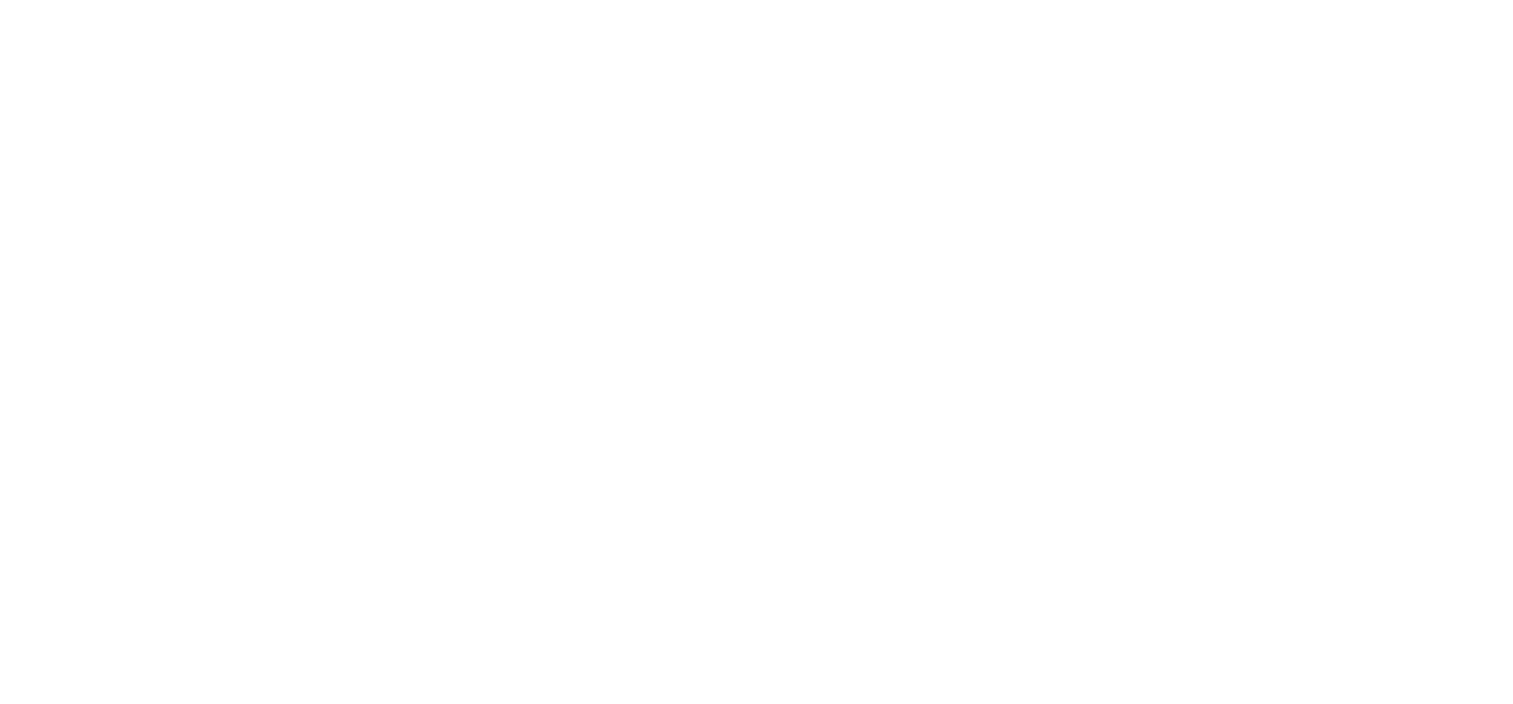 scroll, scrollTop: 0, scrollLeft: 0, axis: both 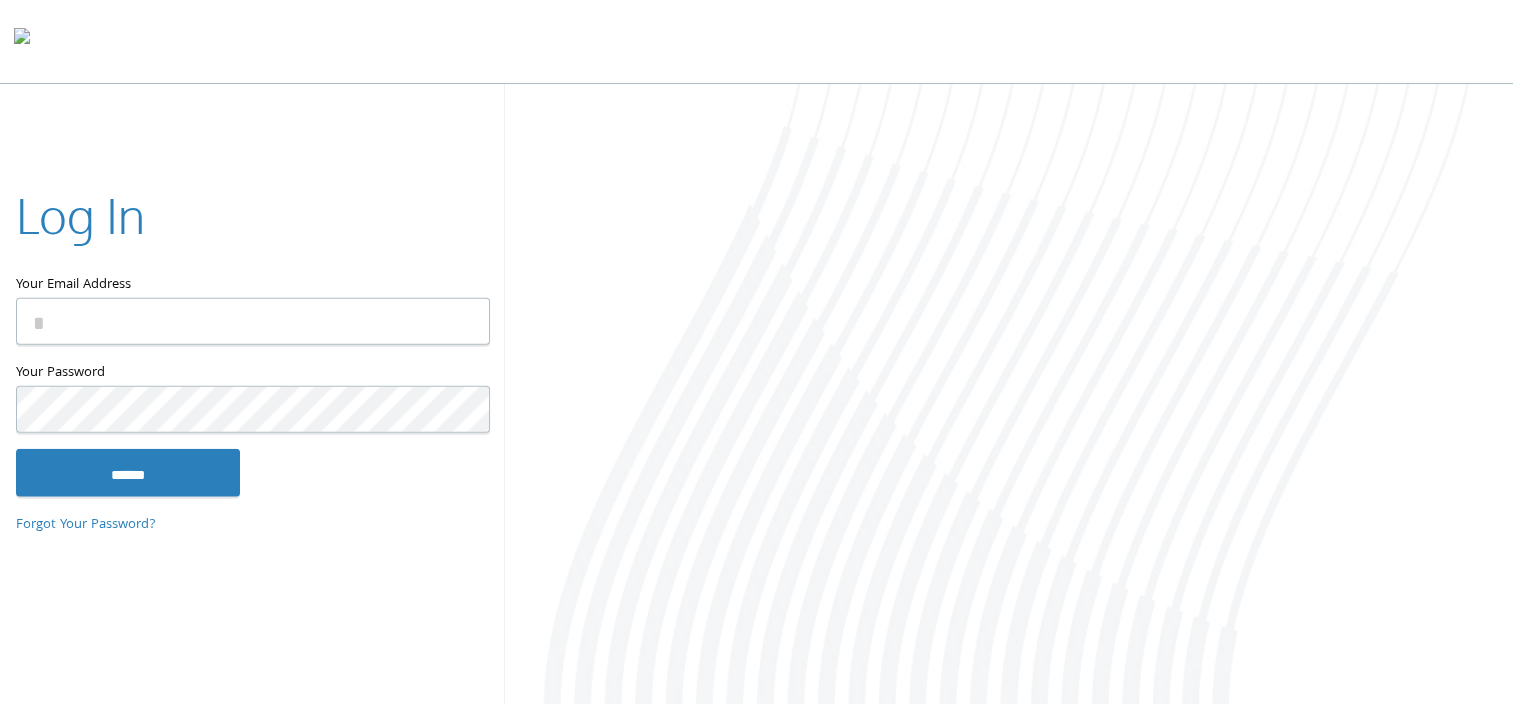 type on "**********" 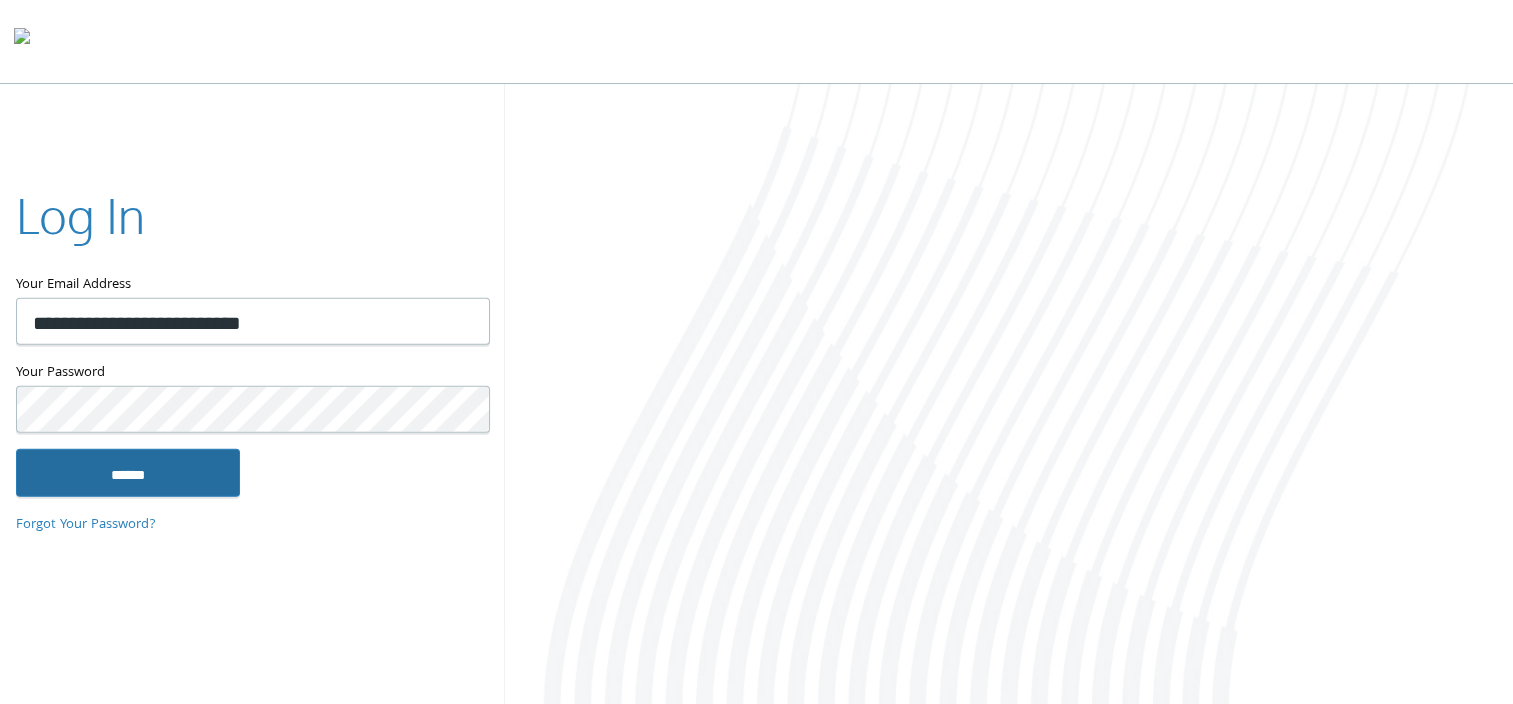 click on "******" at bounding box center [128, 472] 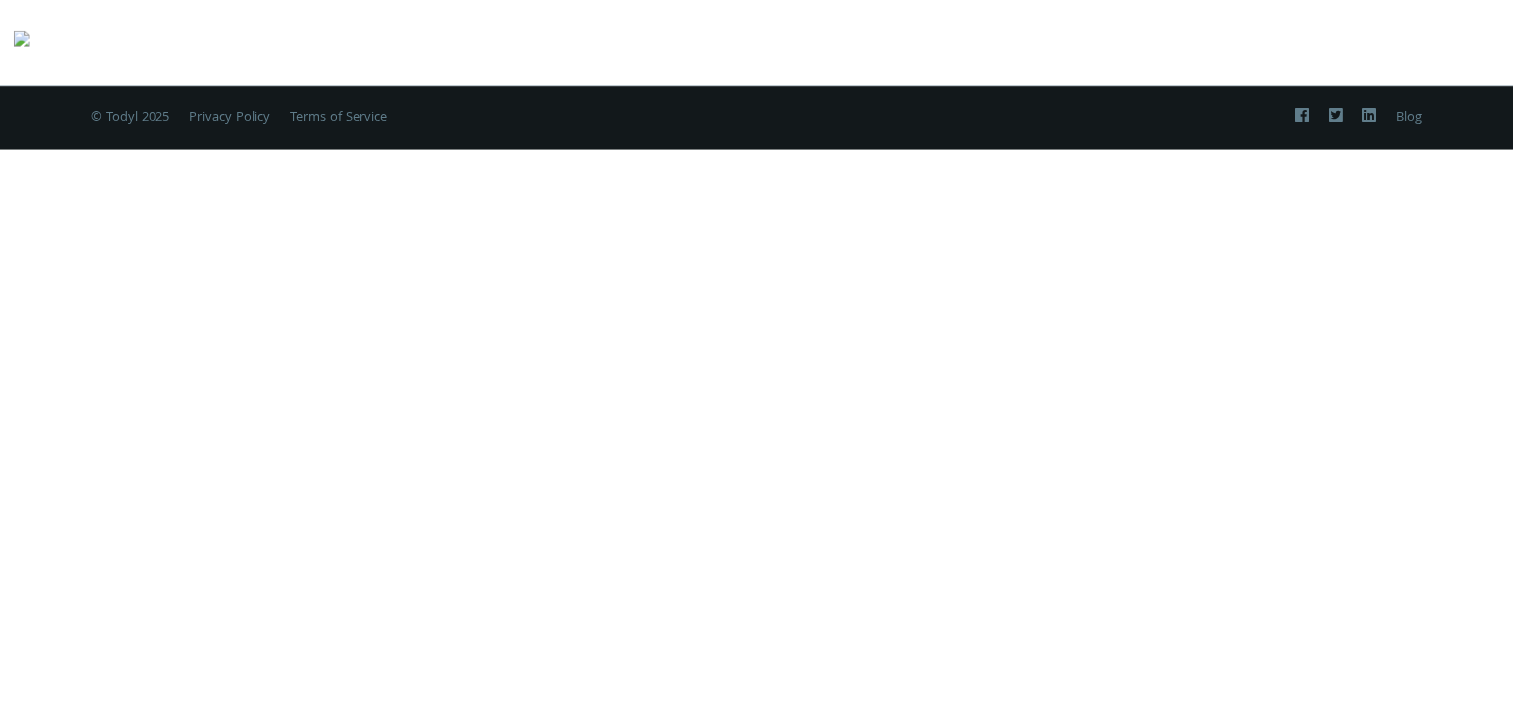 scroll, scrollTop: 0, scrollLeft: 0, axis: both 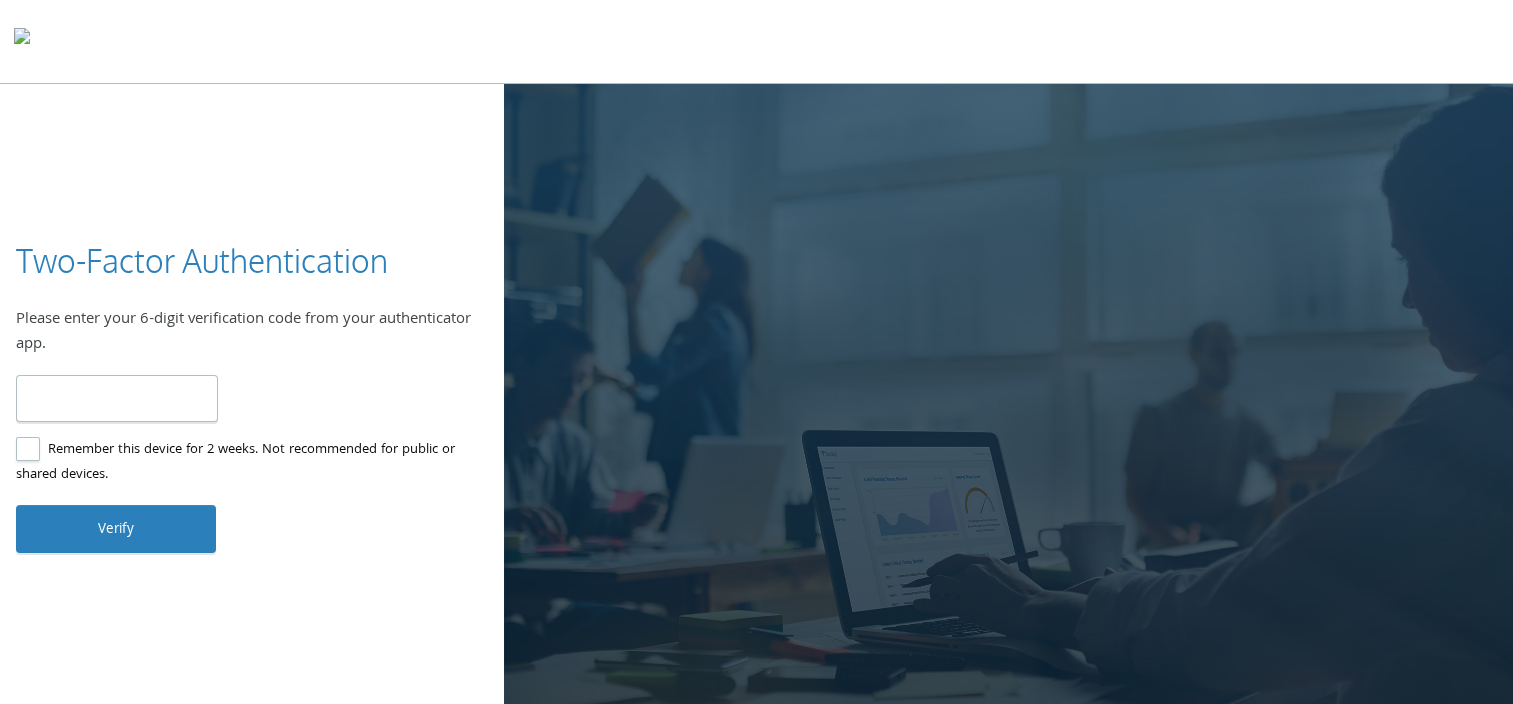 click at bounding box center [117, 398] 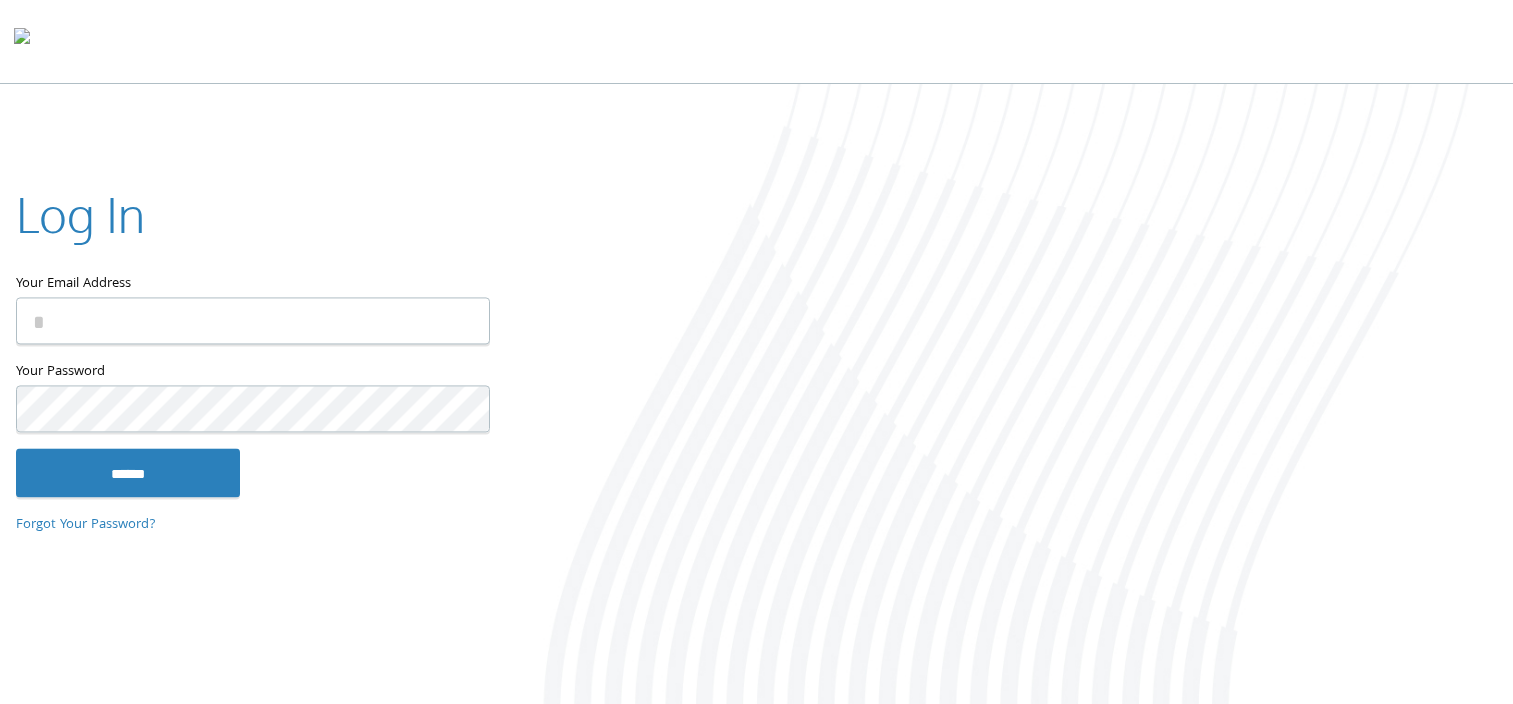type on "**********" 